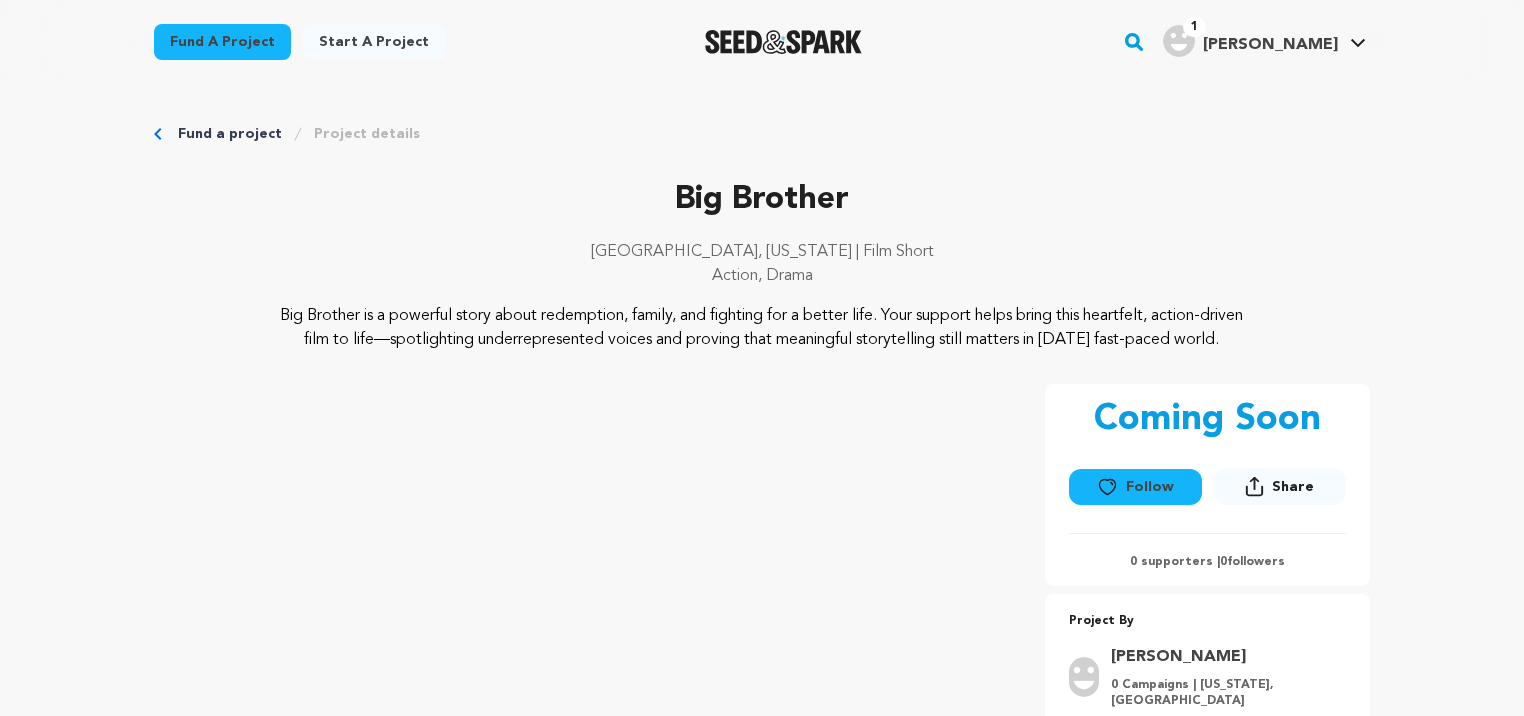 scroll, scrollTop: 0, scrollLeft: 0, axis: both 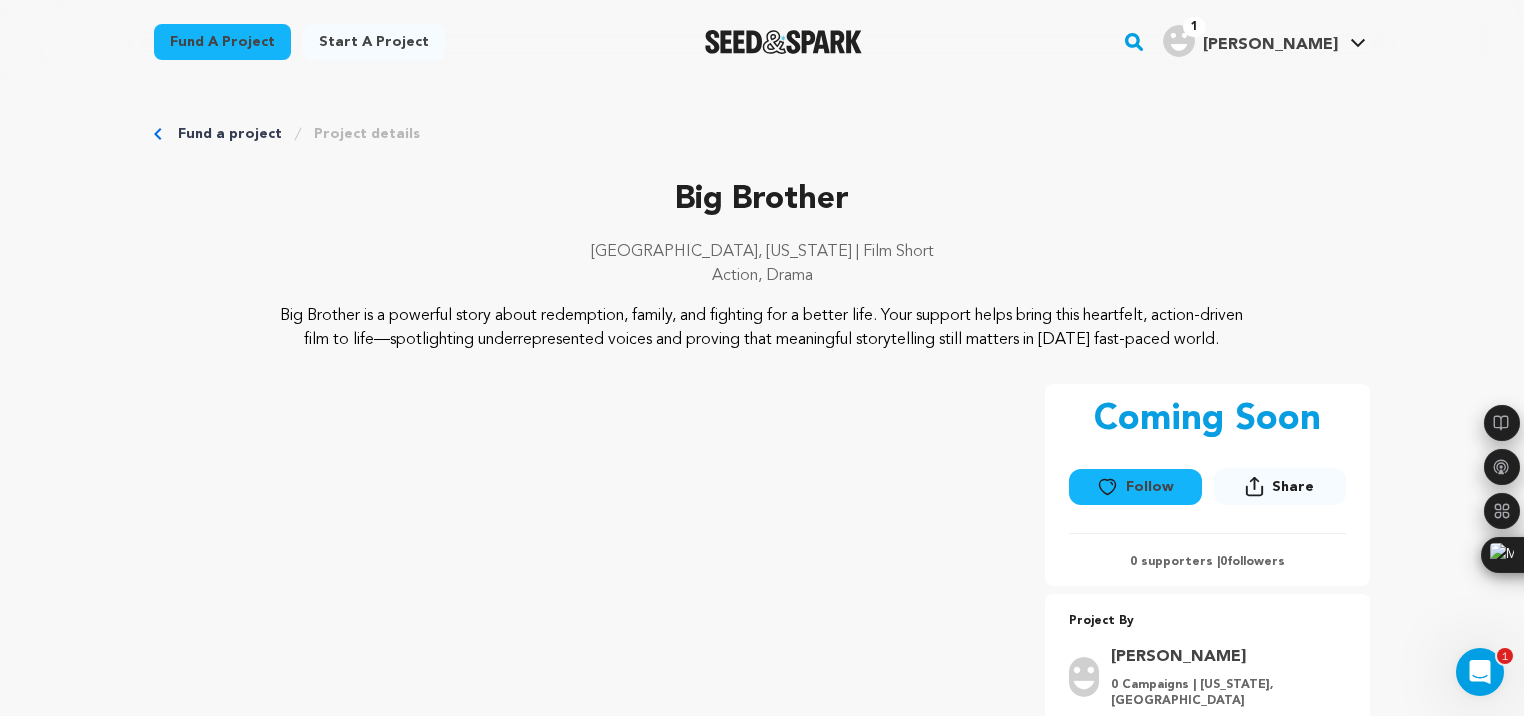 click on "Fund a project" at bounding box center (230, 134) 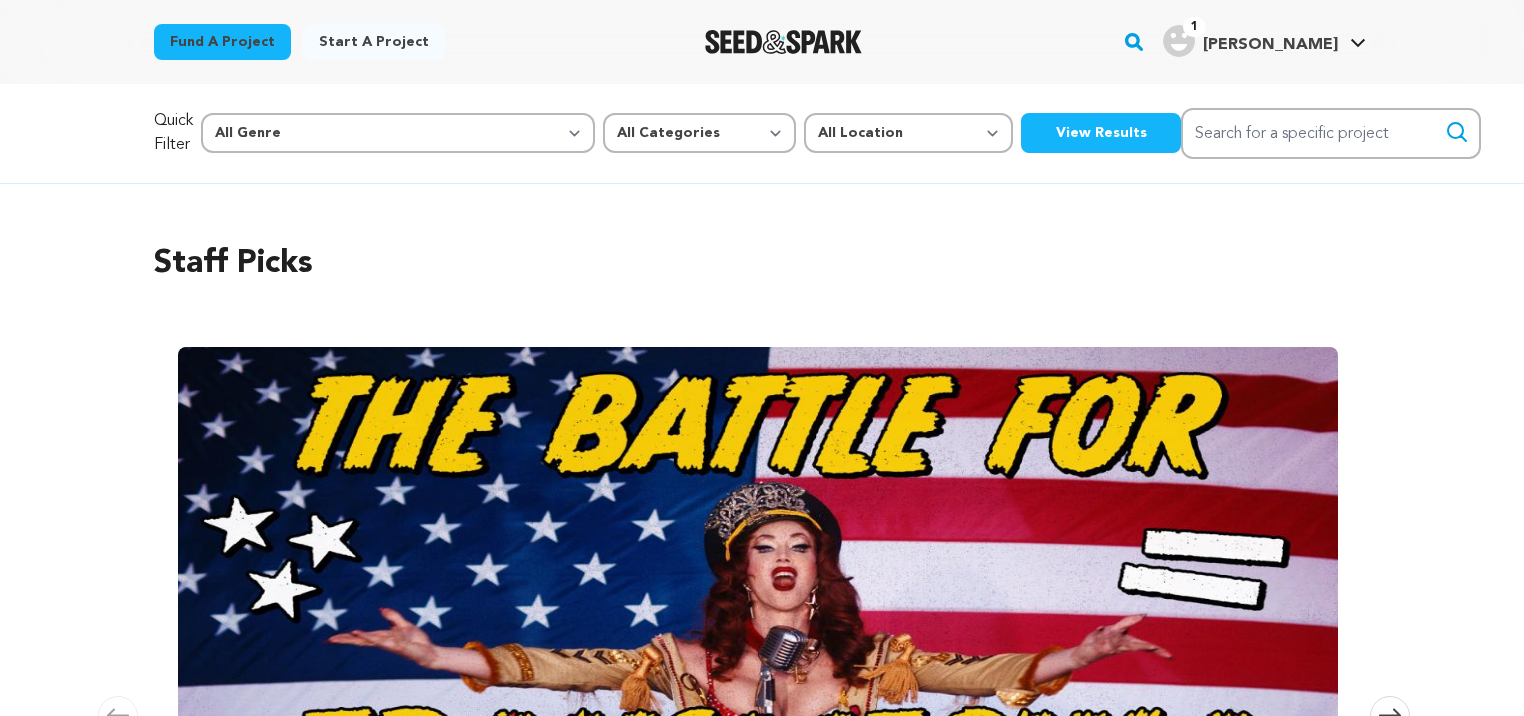 scroll, scrollTop: 0, scrollLeft: 0, axis: both 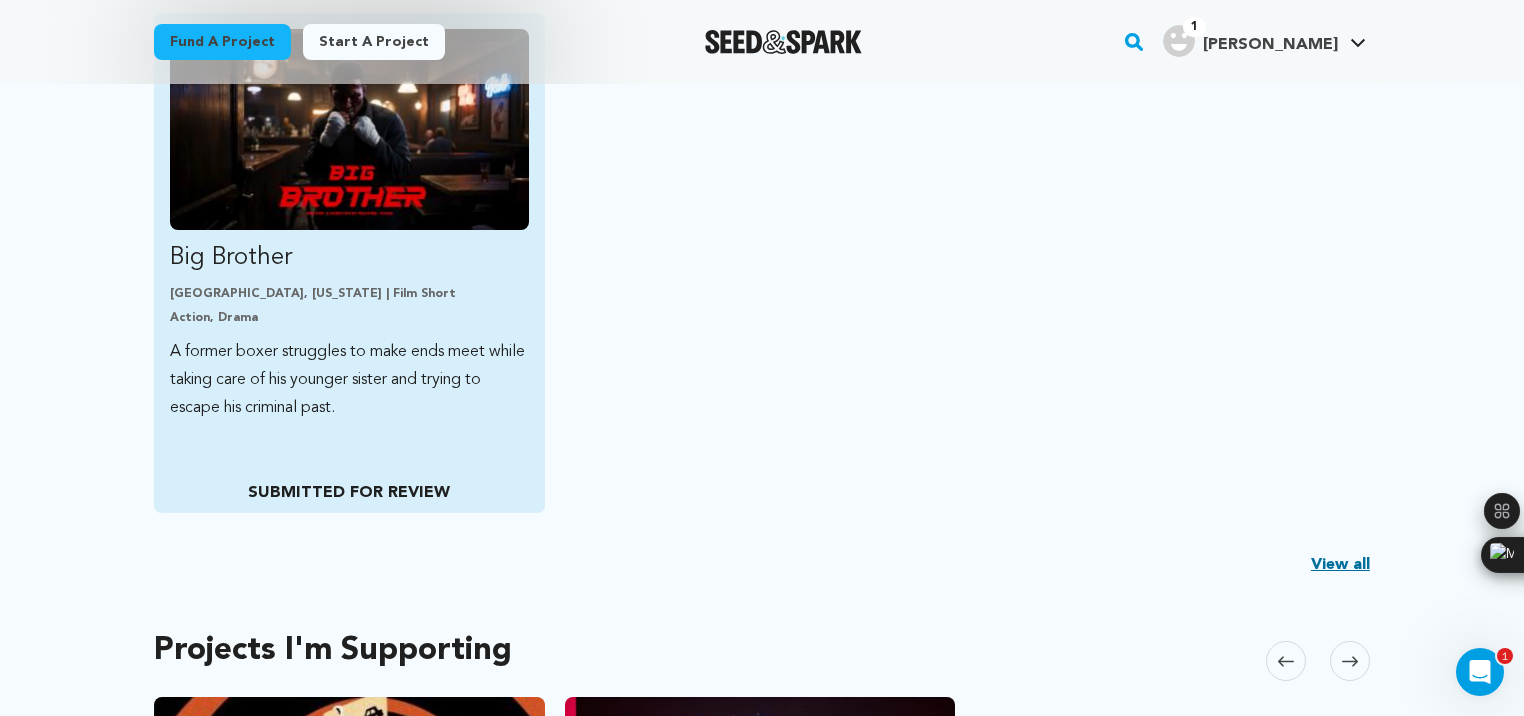 click on "A former boxer struggles to make ends meet while taking care of his younger sister and trying to escape his criminal past." at bounding box center [349, 380] 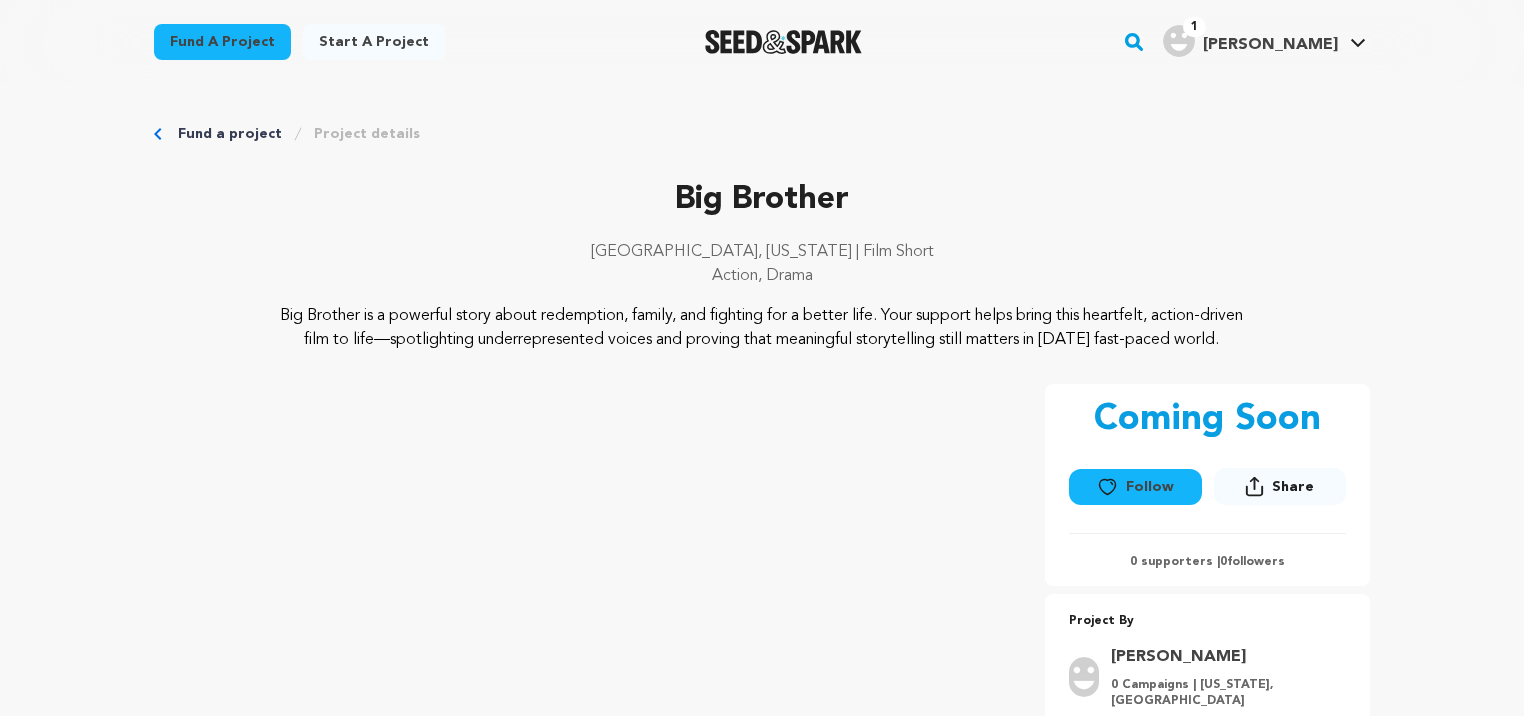 scroll, scrollTop: 0, scrollLeft: 0, axis: both 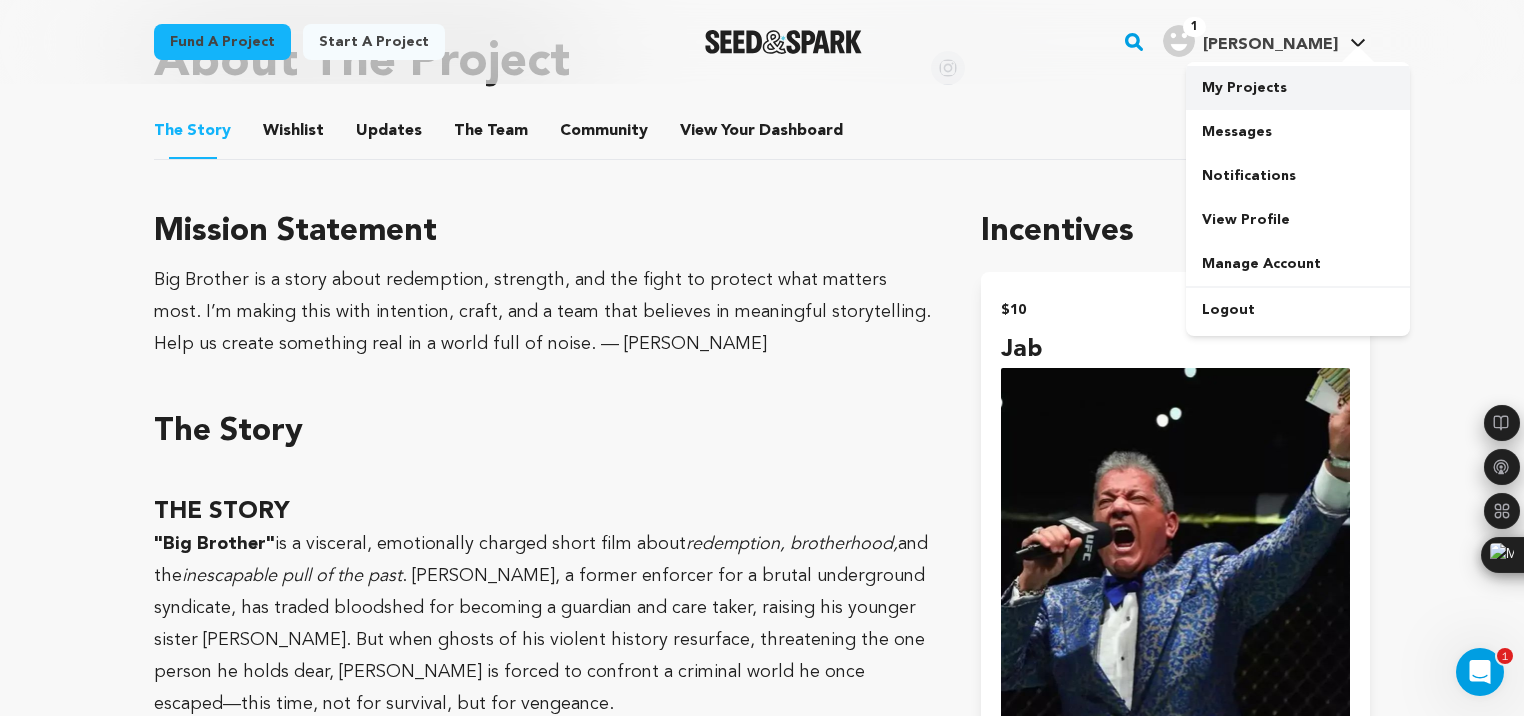 click on "My Projects" at bounding box center (1298, 88) 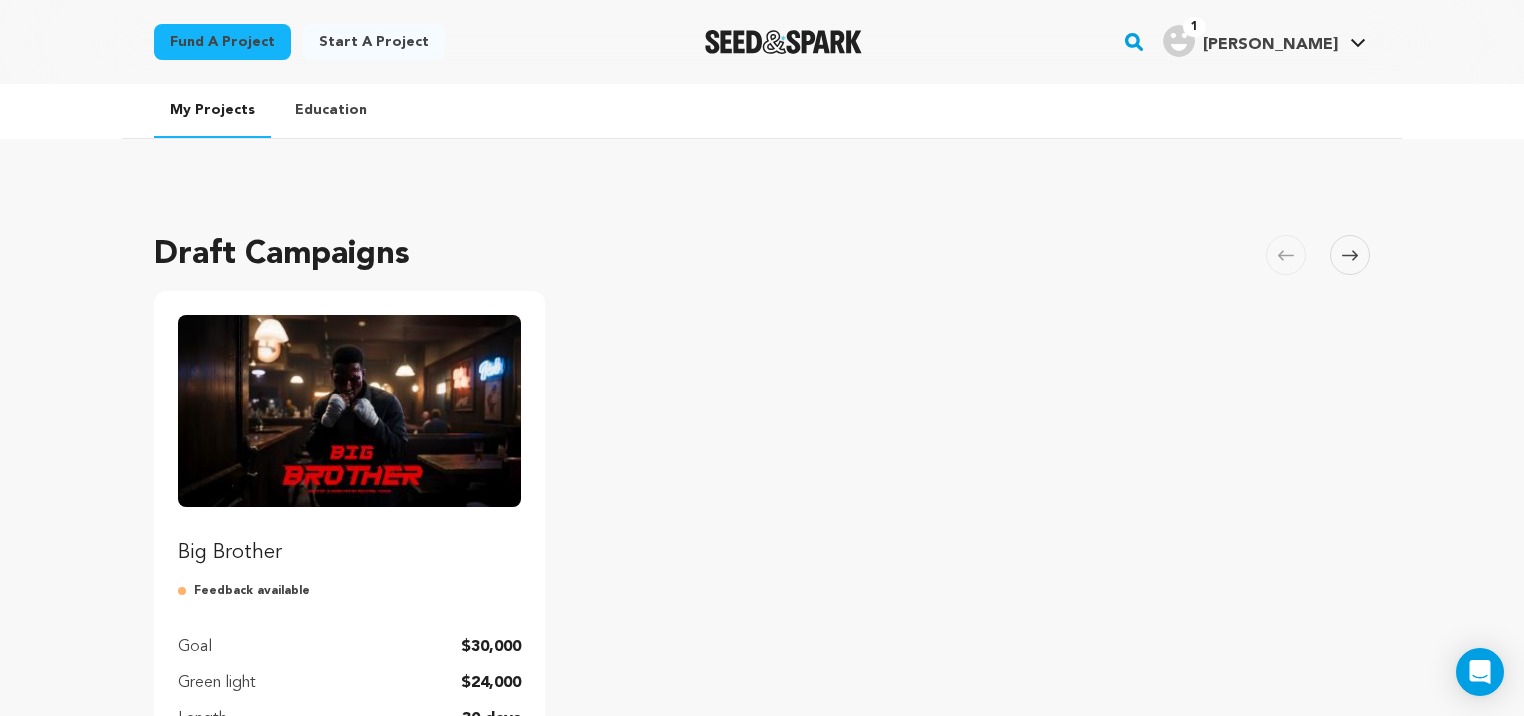 scroll, scrollTop: 0, scrollLeft: 0, axis: both 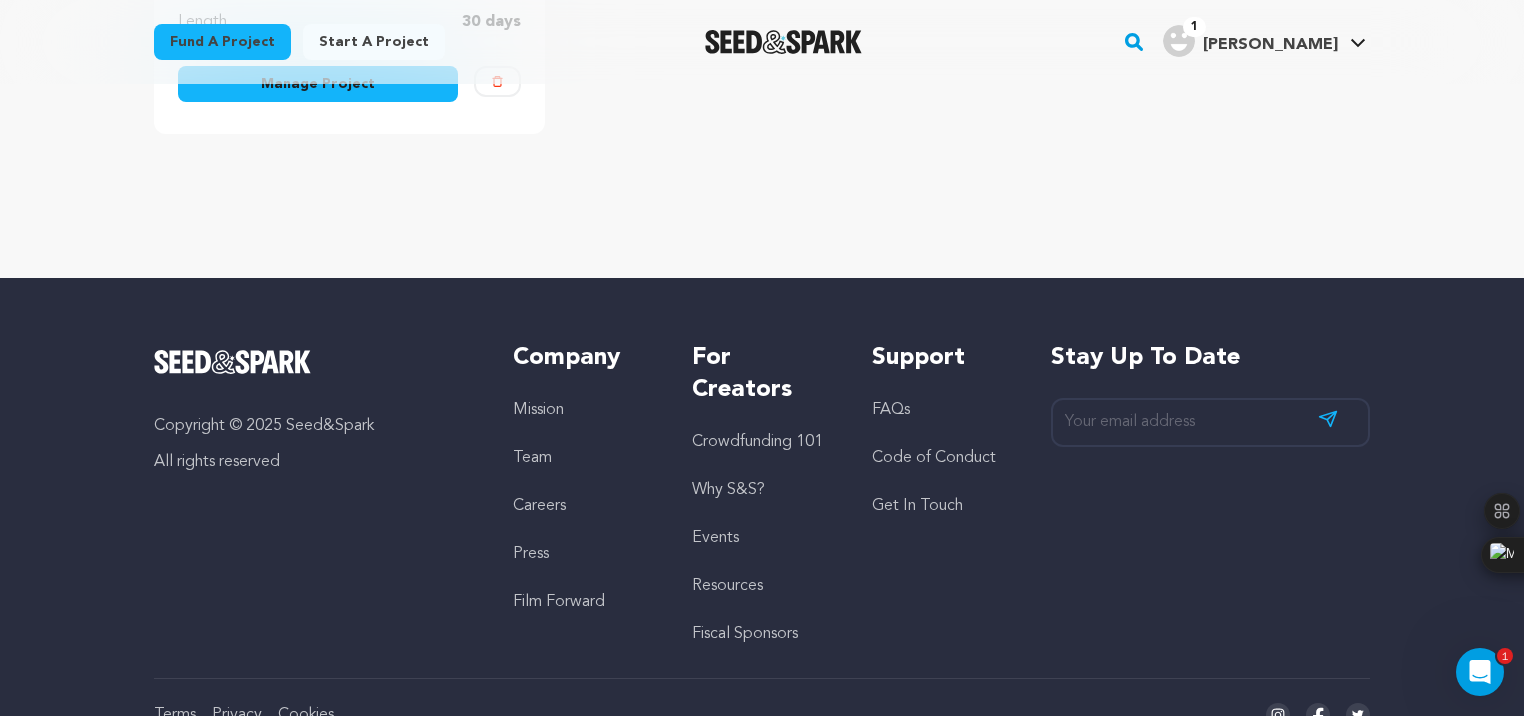 click on "Manage Project" at bounding box center (318, 84) 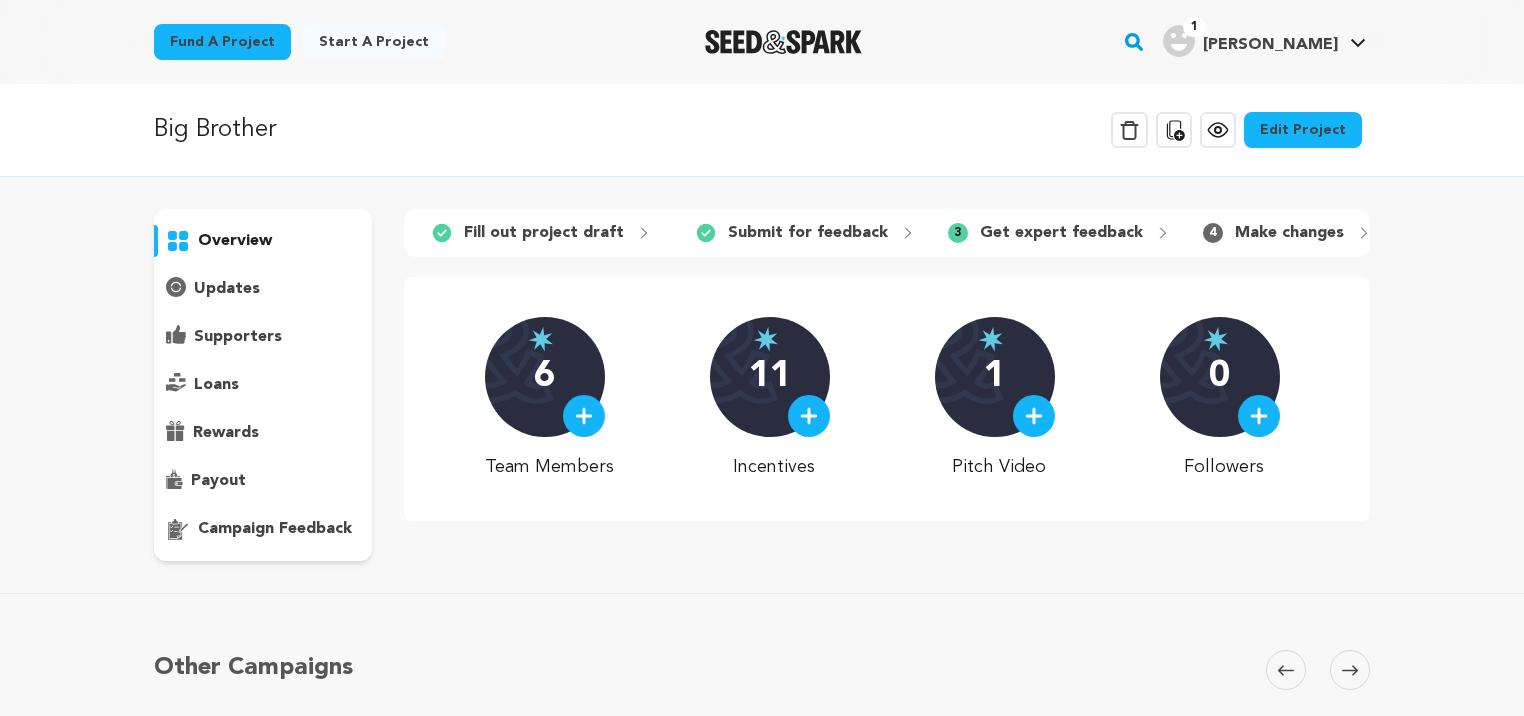 scroll, scrollTop: 0, scrollLeft: 0, axis: both 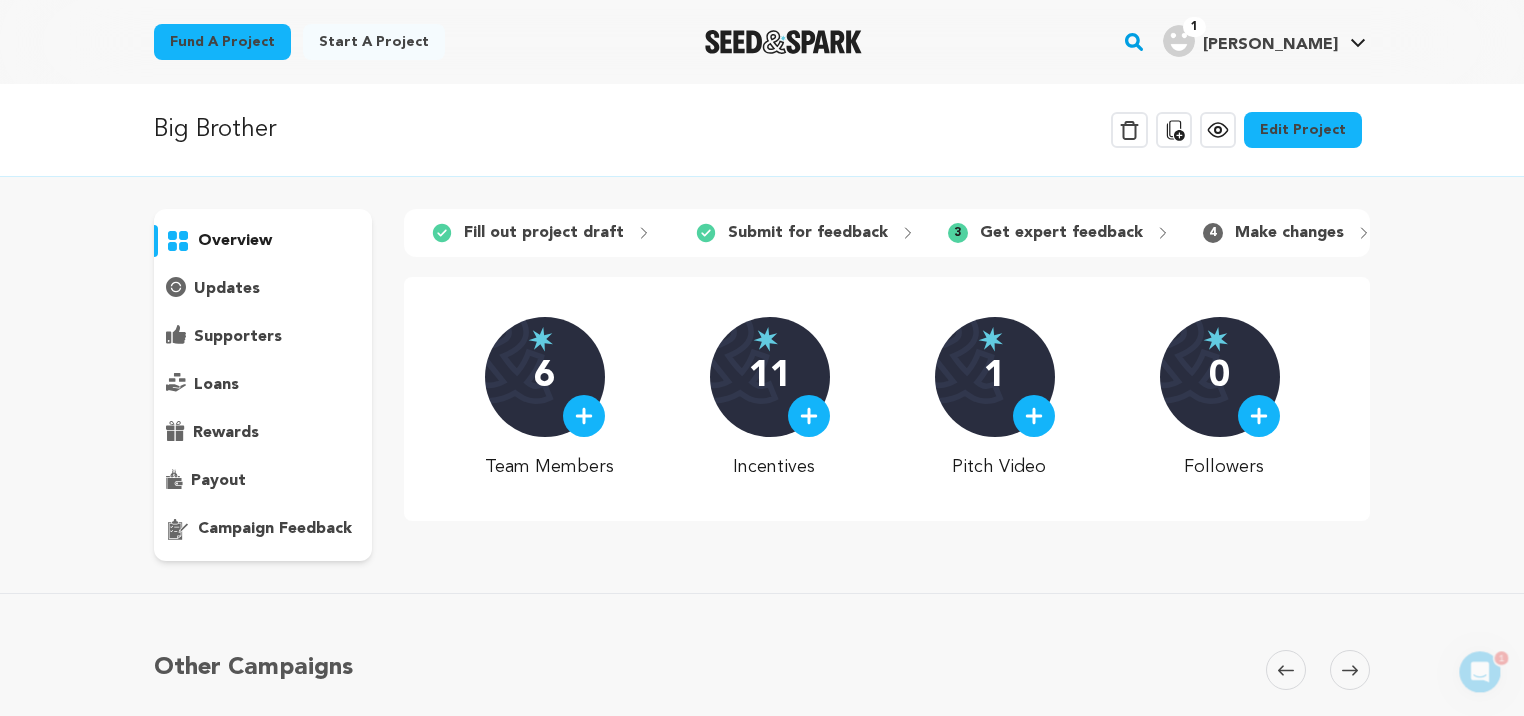 click on "campaign feedback" at bounding box center (275, 529) 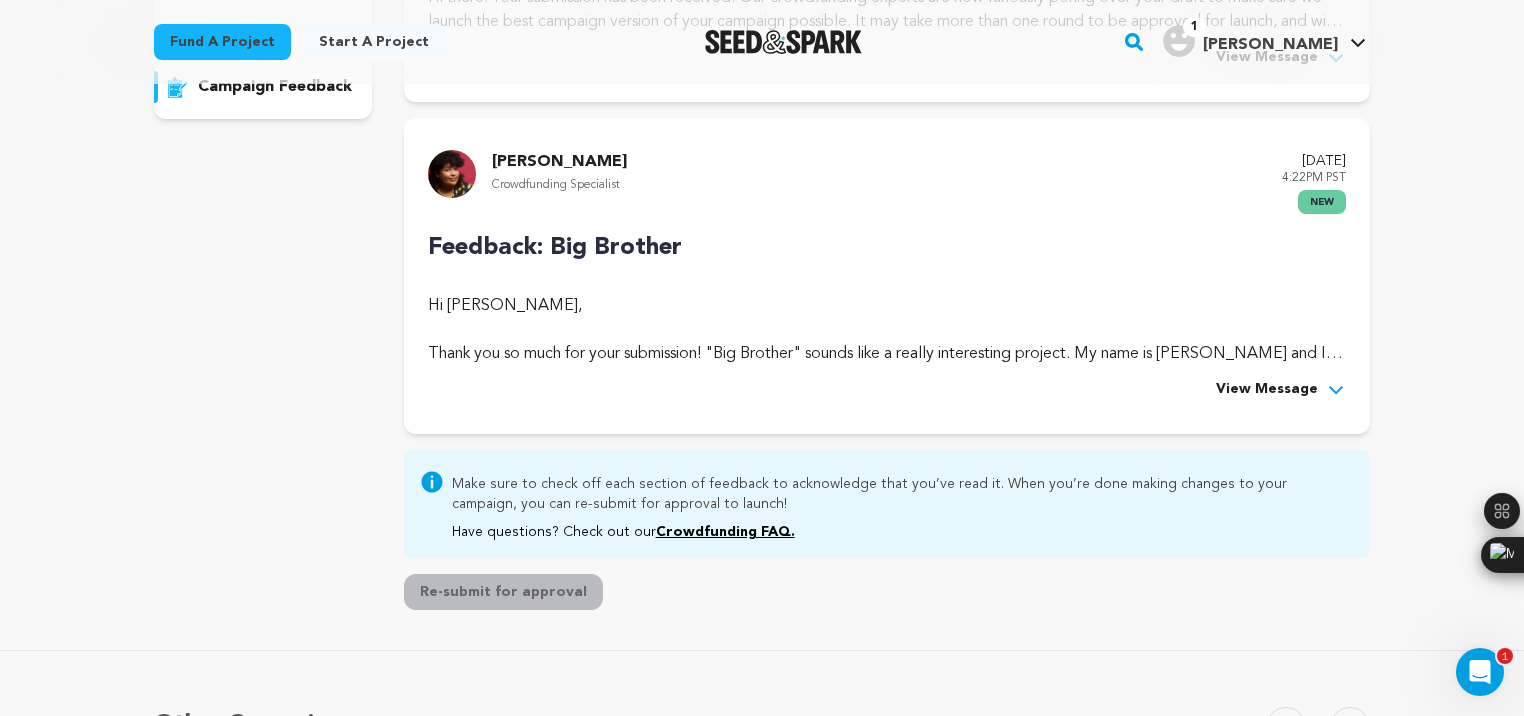 scroll, scrollTop: 557, scrollLeft: 0, axis: vertical 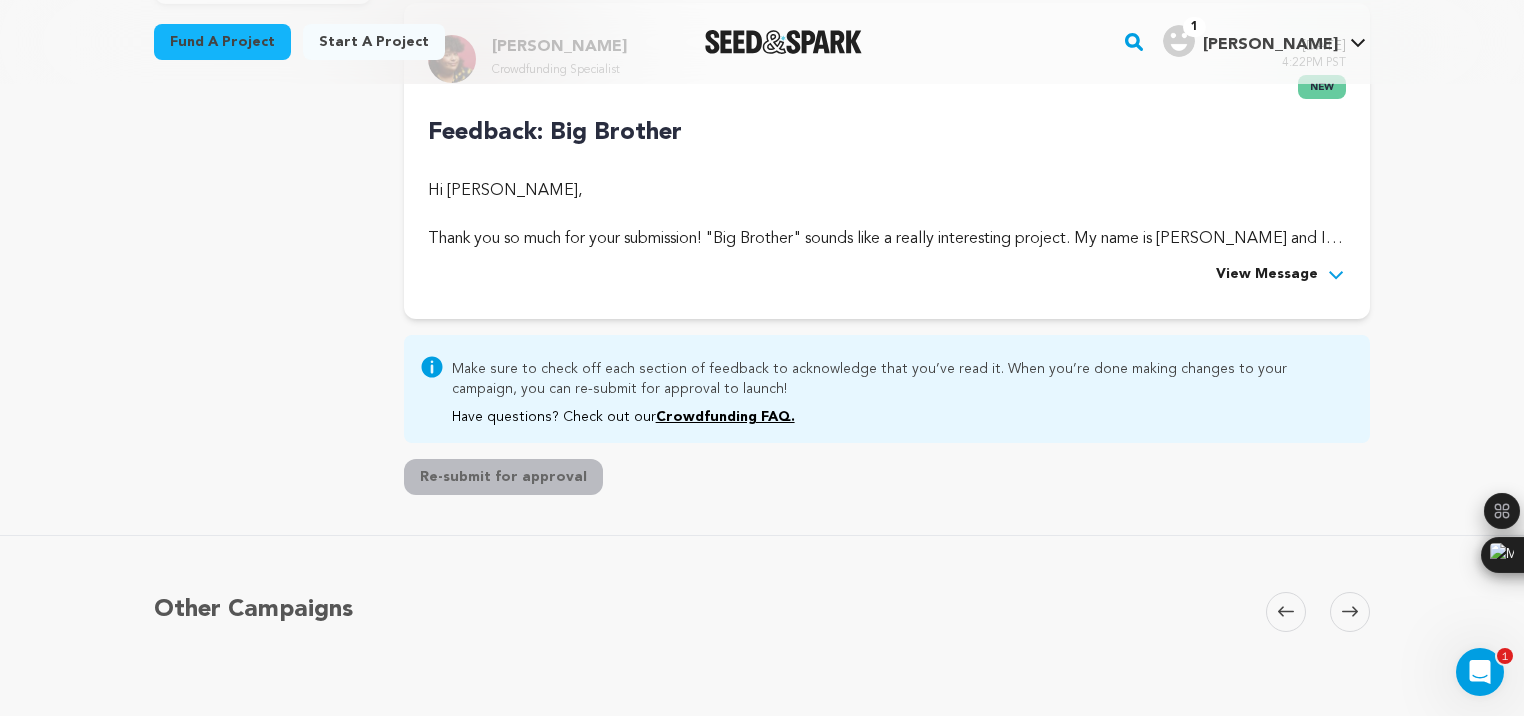 click on "Hi Michael Tukes, Thank you so much for your submission! "Big Brother" sounds like a really interesting project. My name is Rocco and I'm the Seed&Spark crowdfunding specialist who will work with you on getting this project launched." at bounding box center [887, 215] 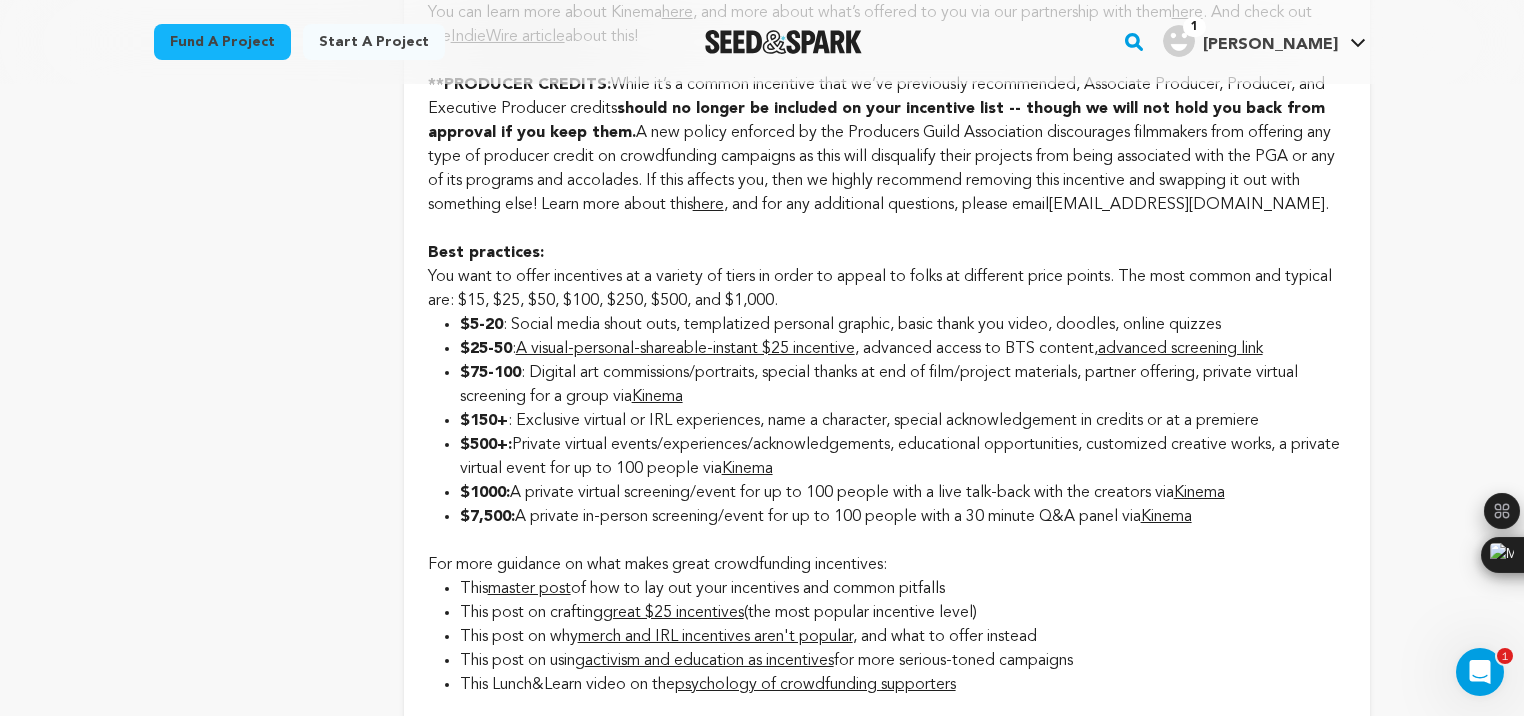 scroll, scrollTop: 2642, scrollLeft: 0, axis: vertical 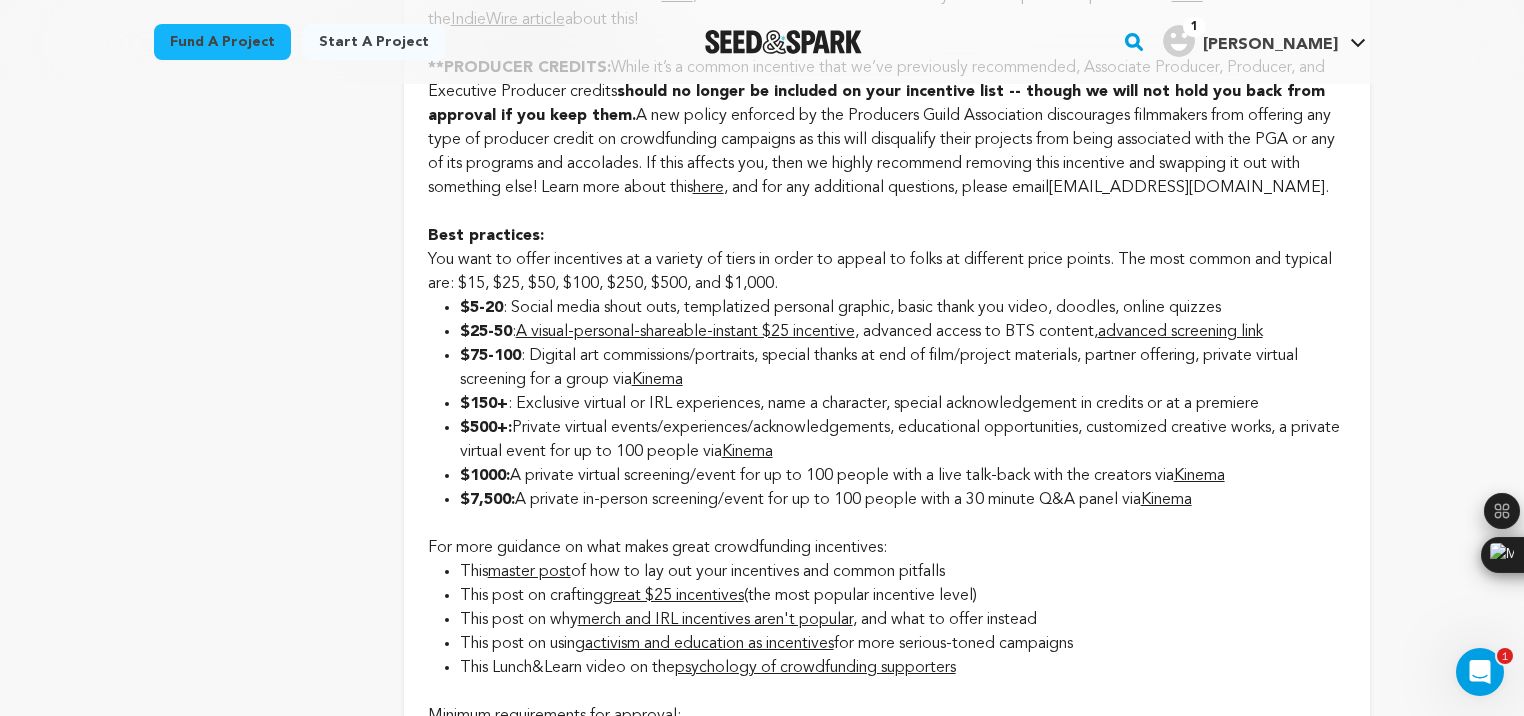 click on "Kinema" at bounding box center (1199, 476) 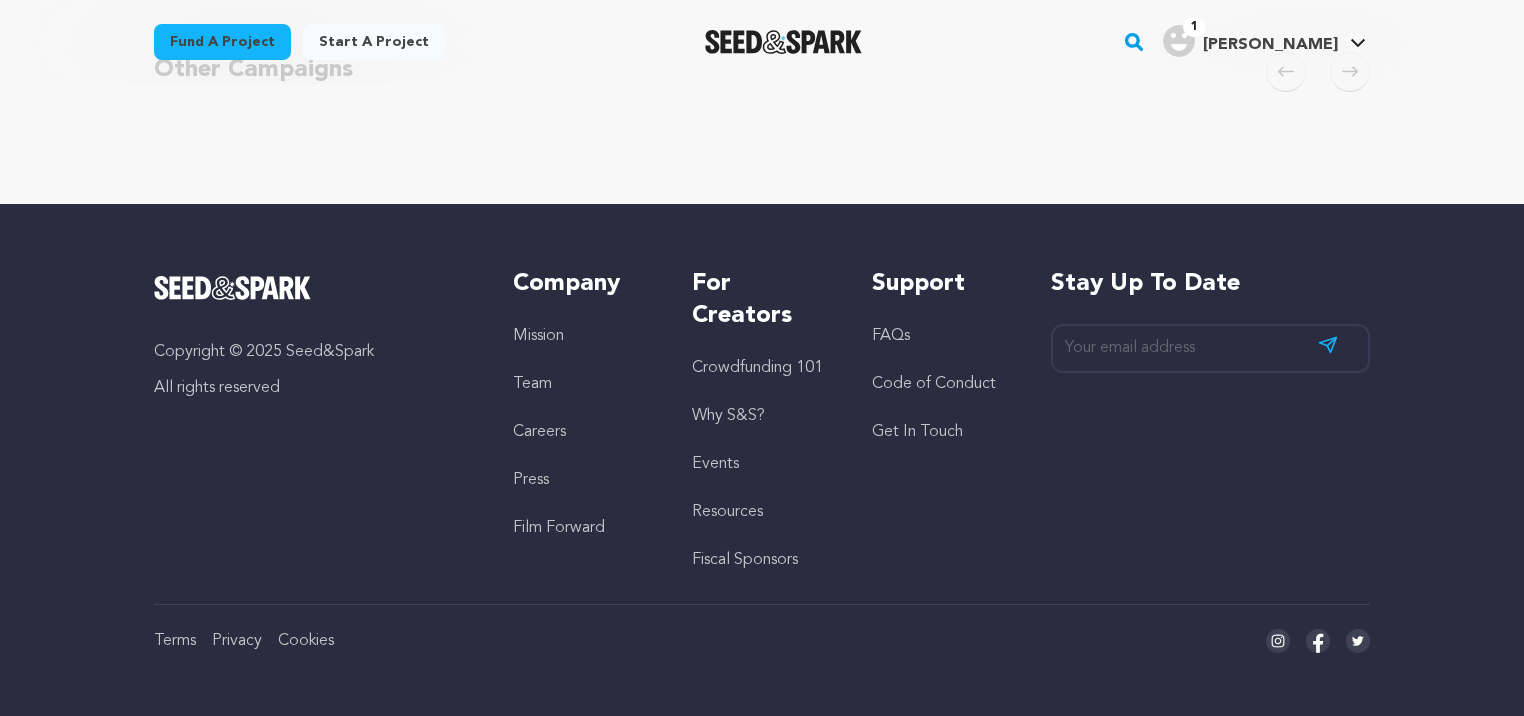 scroll, scrollTop: 1097, scrollLeft: 0, axis: vertical 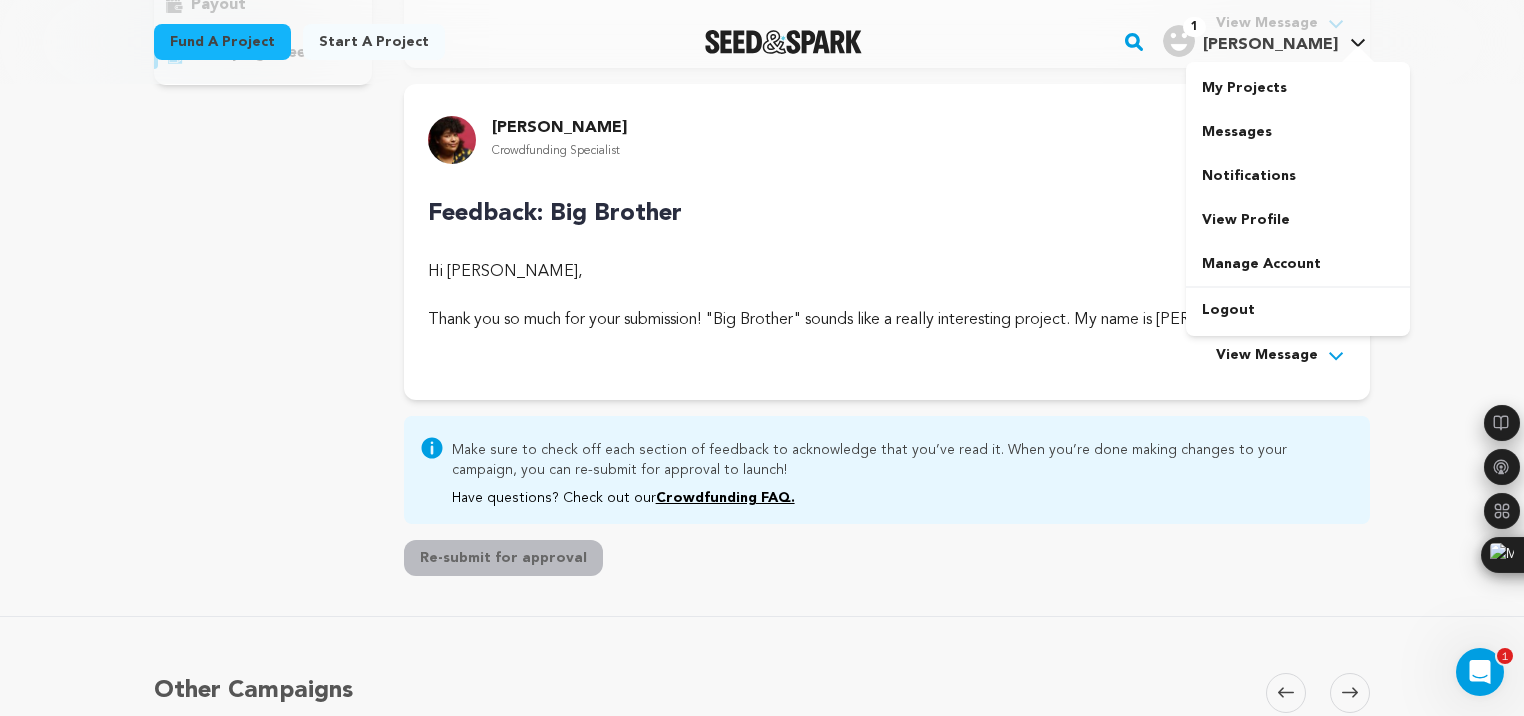 click on "1" at bounding box center (1179, 41) 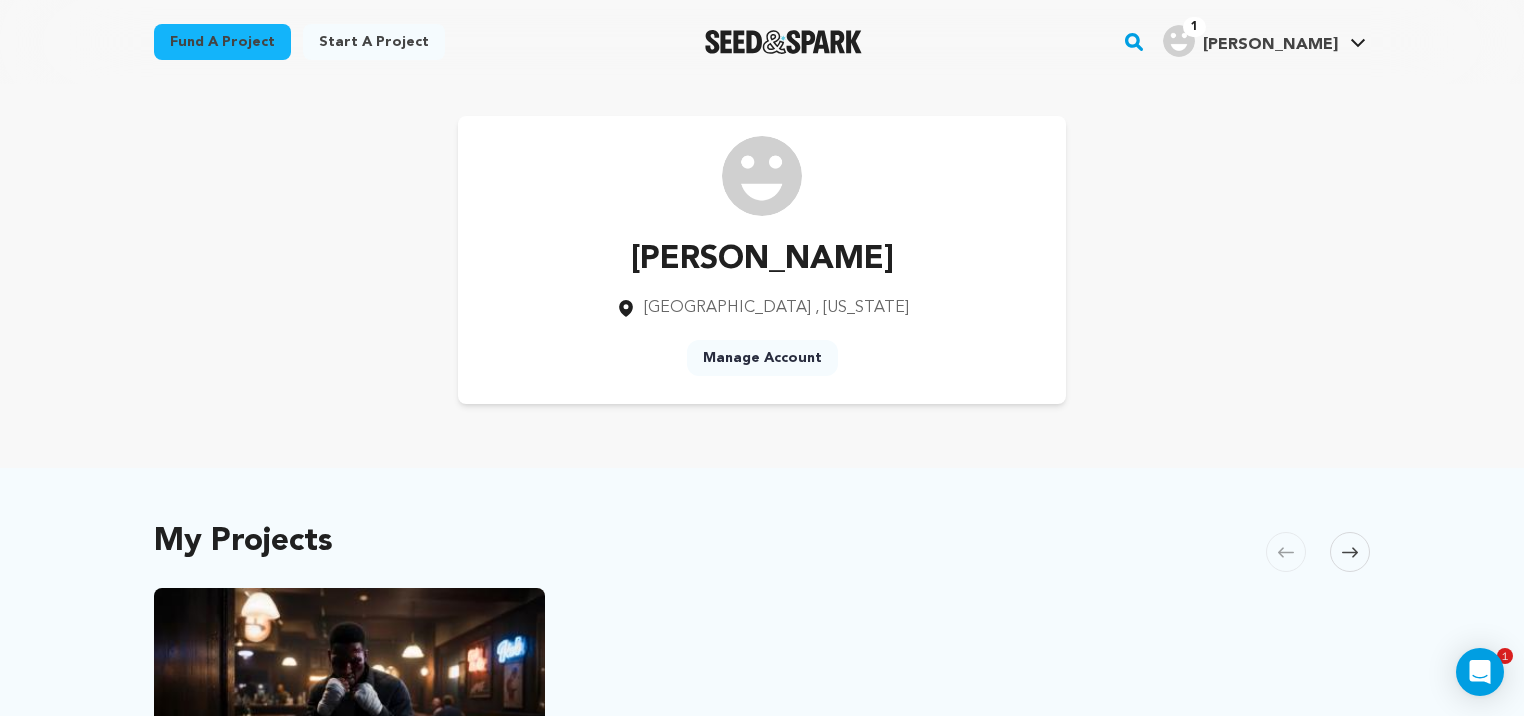 scroll, scrollTop: 144, scrollLeft: 0, axis: vertical 